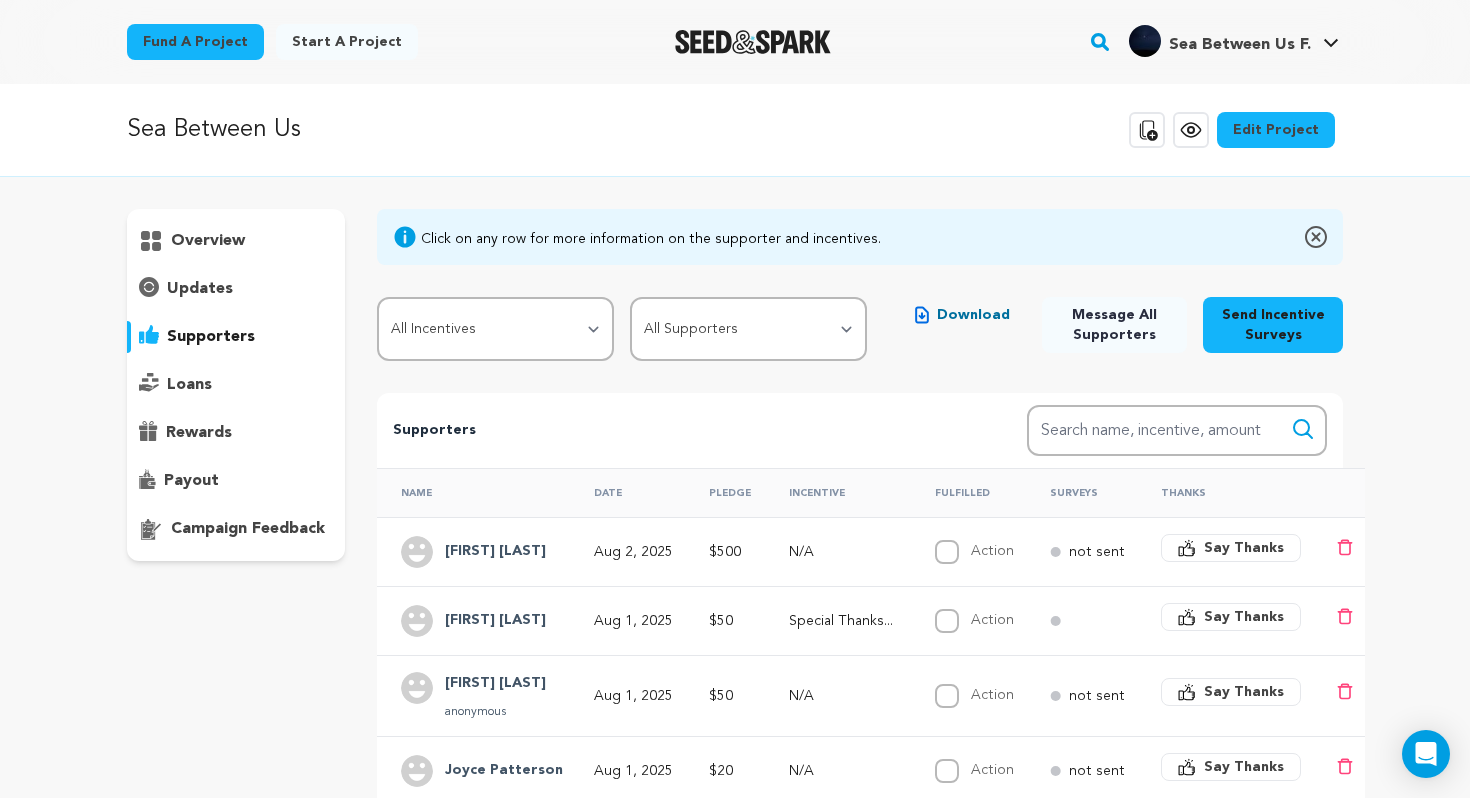 scroll, scrollTop: 0, scrollLeft: 0, axis: both 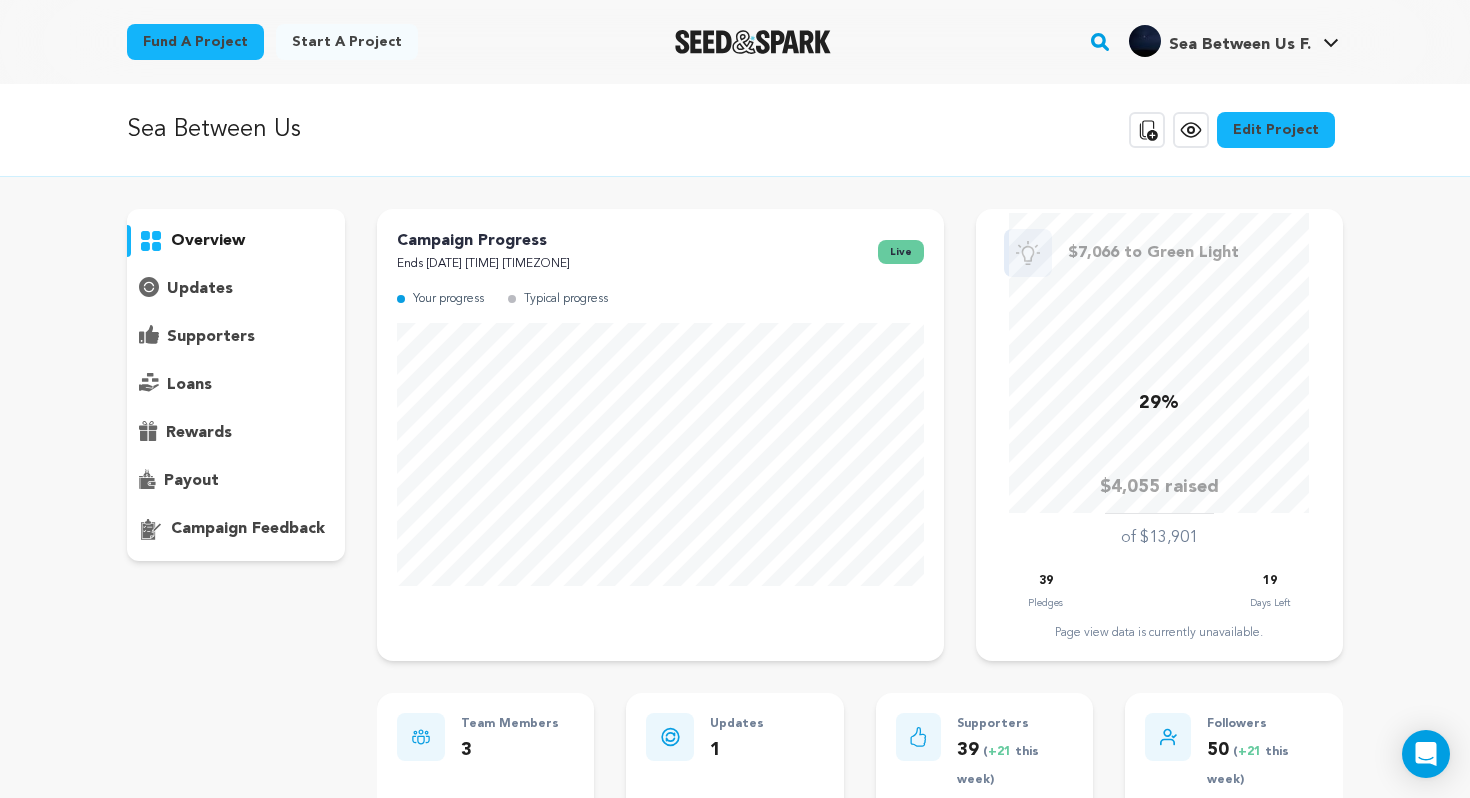 click on "updates" at bounding box center (200, 289) 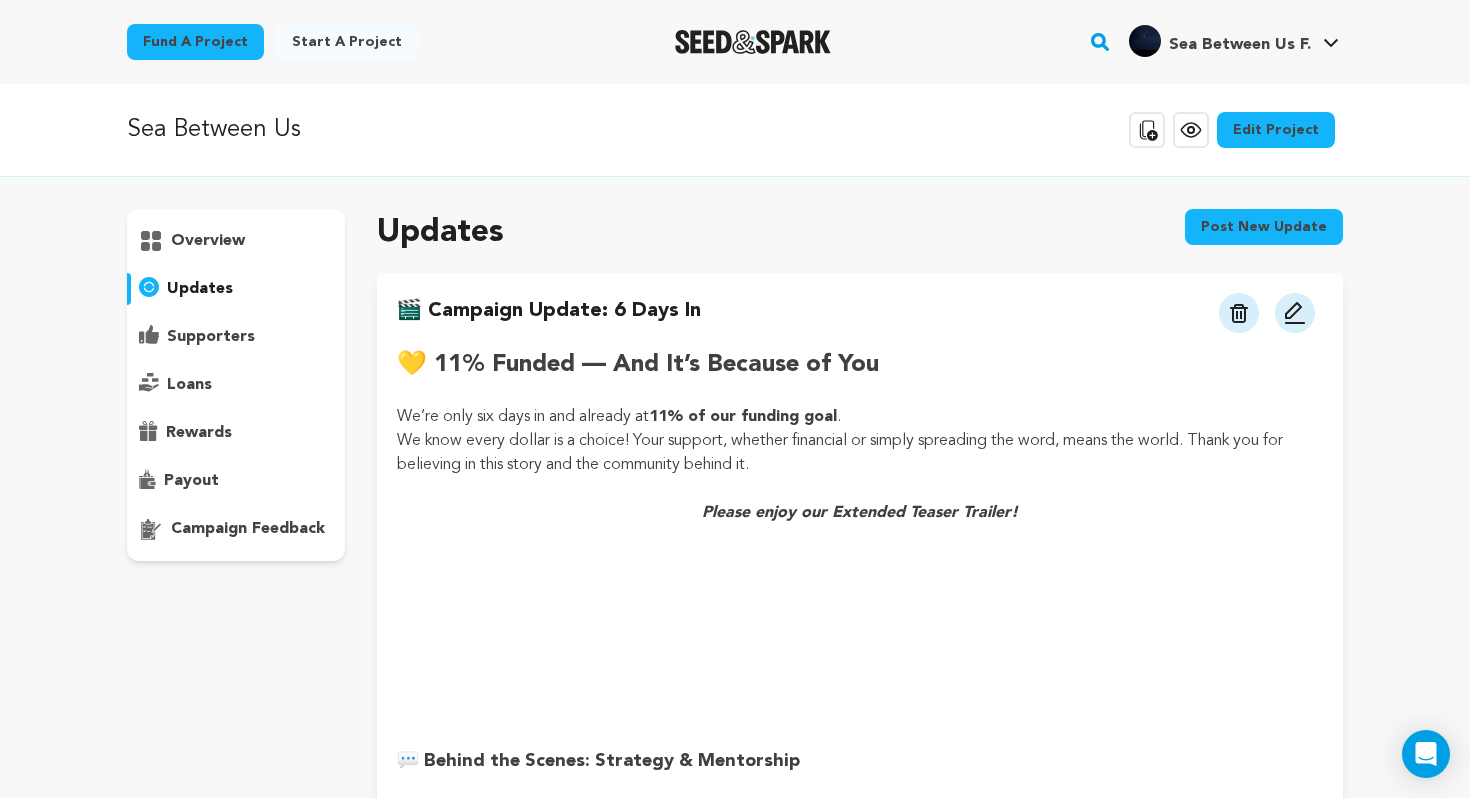 click on "Post new update" at bounding box center (1264, 227) 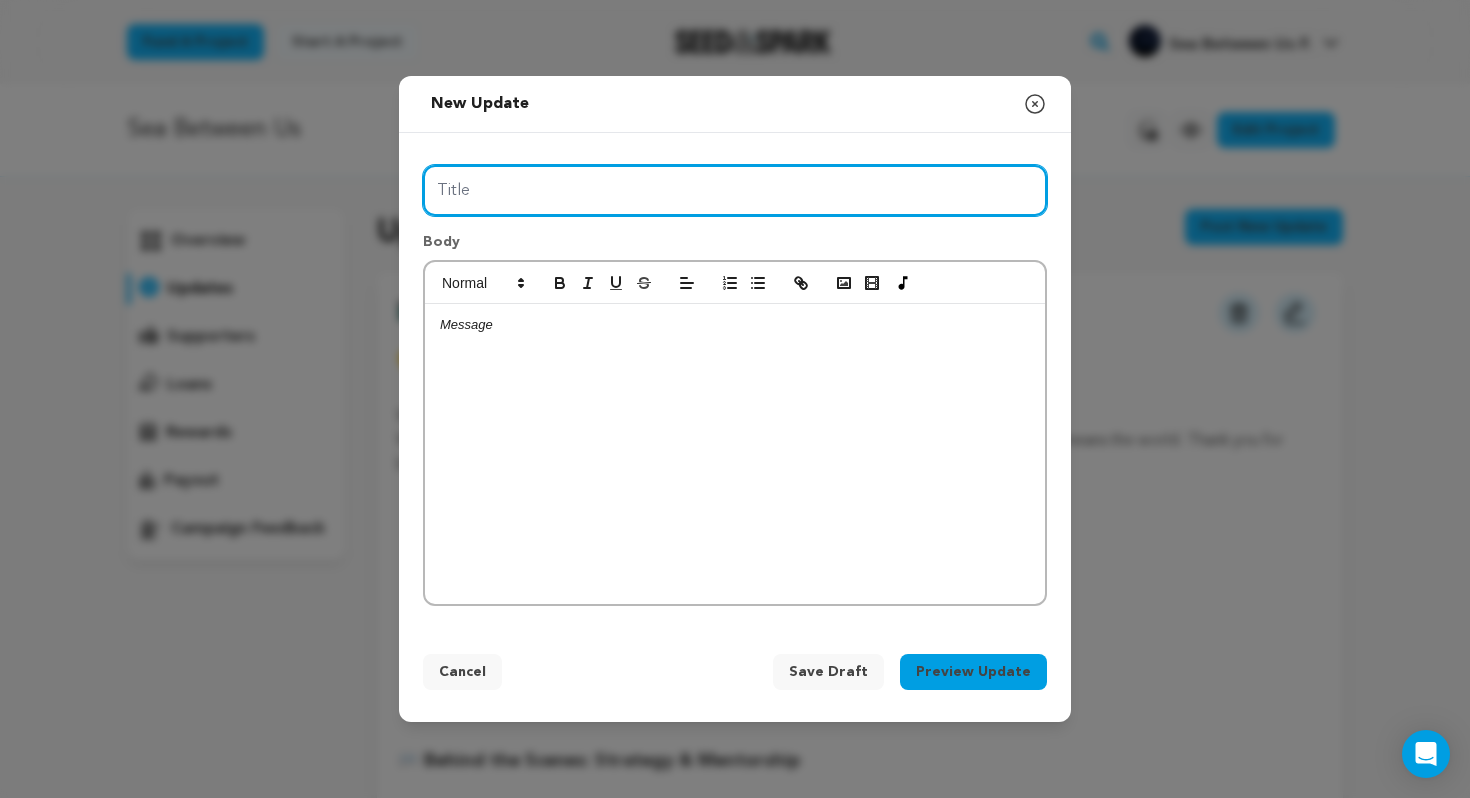 click on "Title" at bounding box center (735, 190) 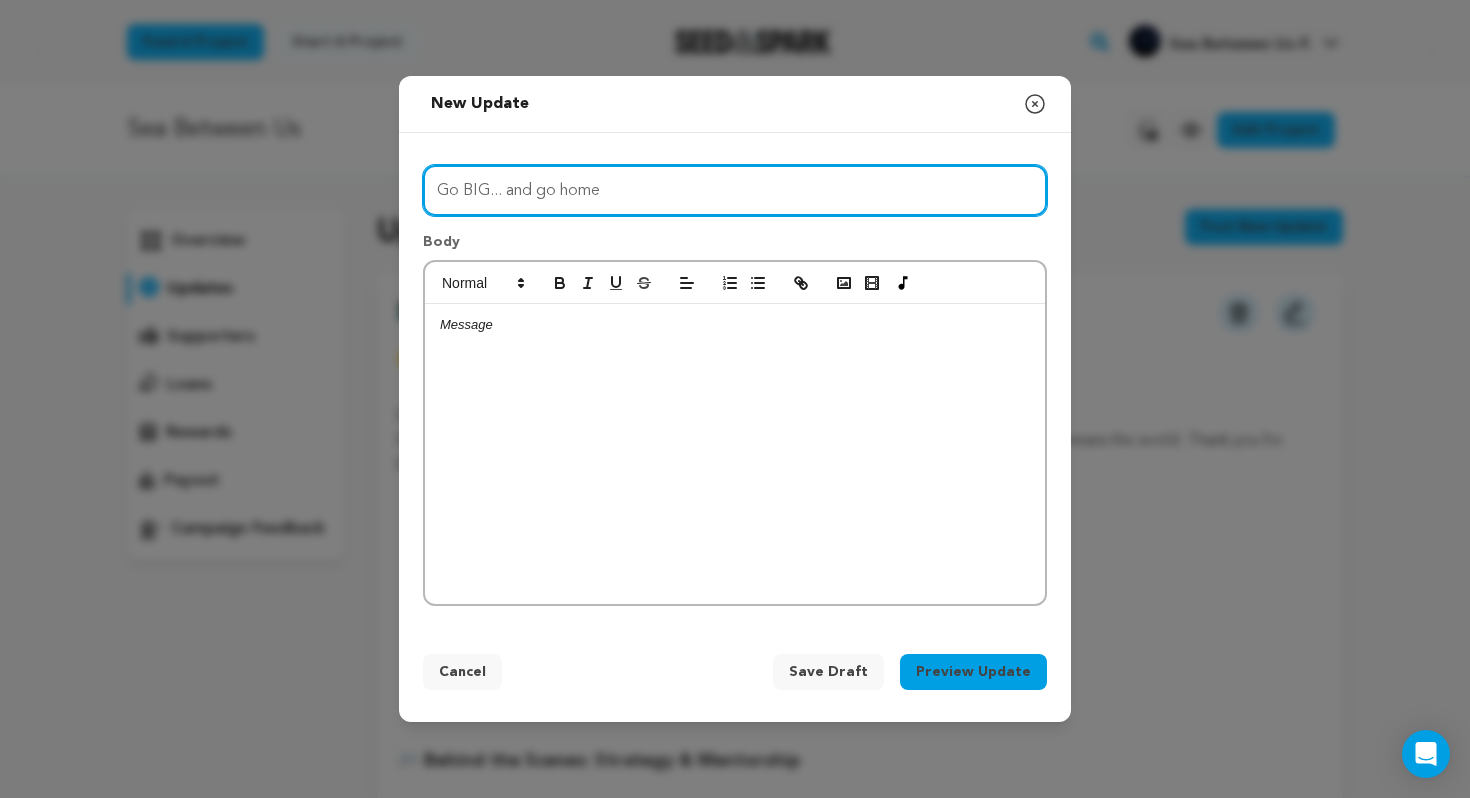 type on "Go BIG... and go home" 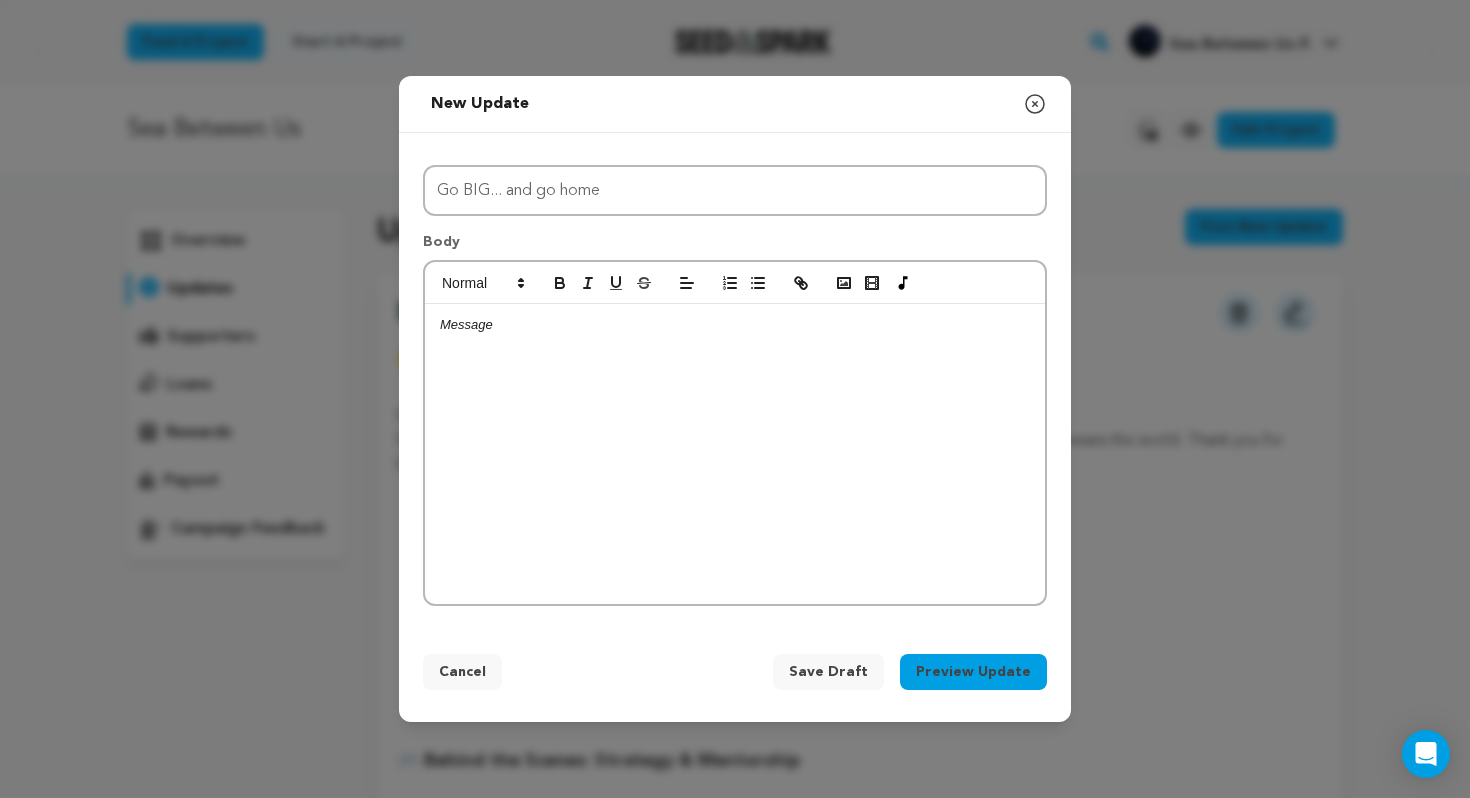 click at bounding box center (735, 454) 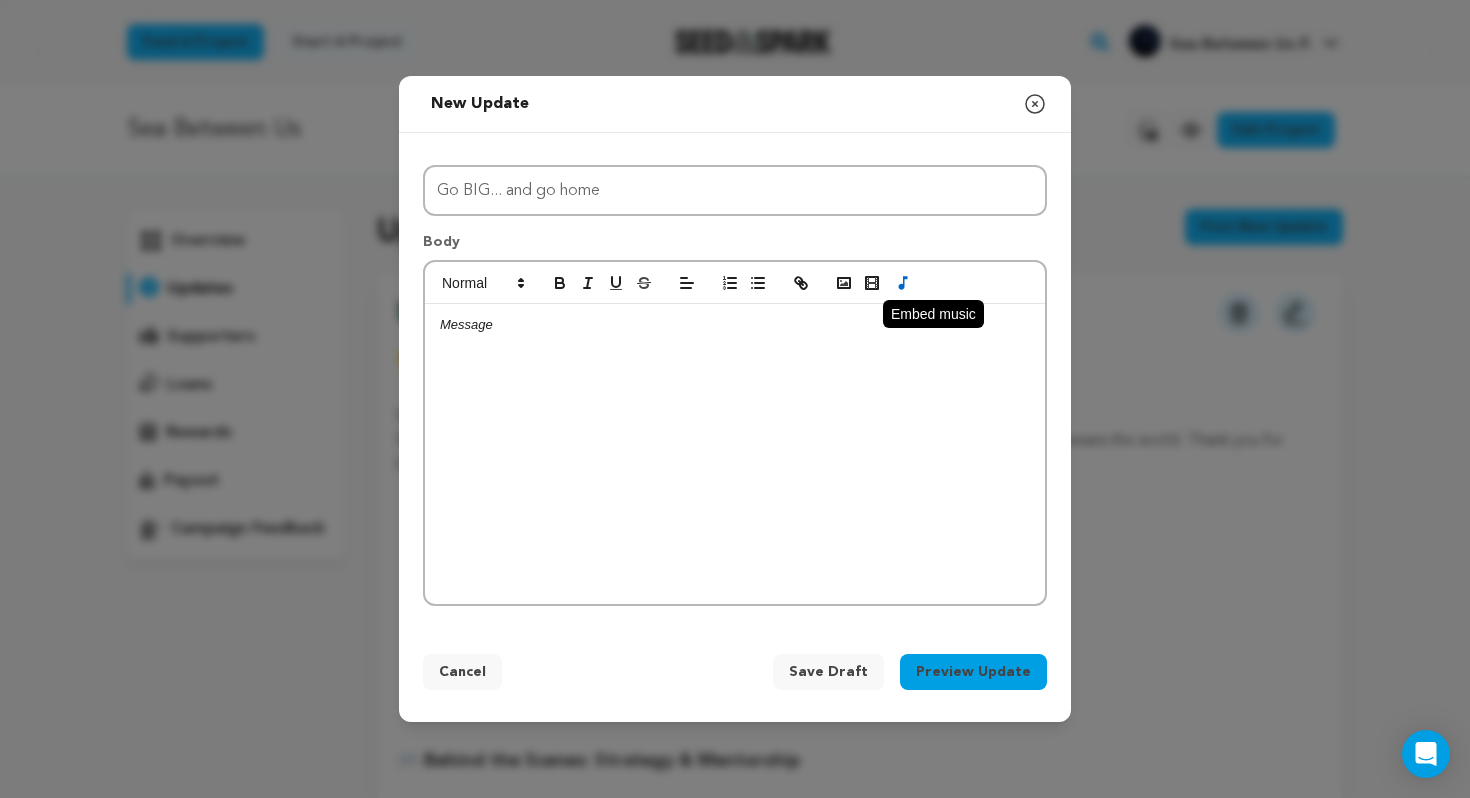 click 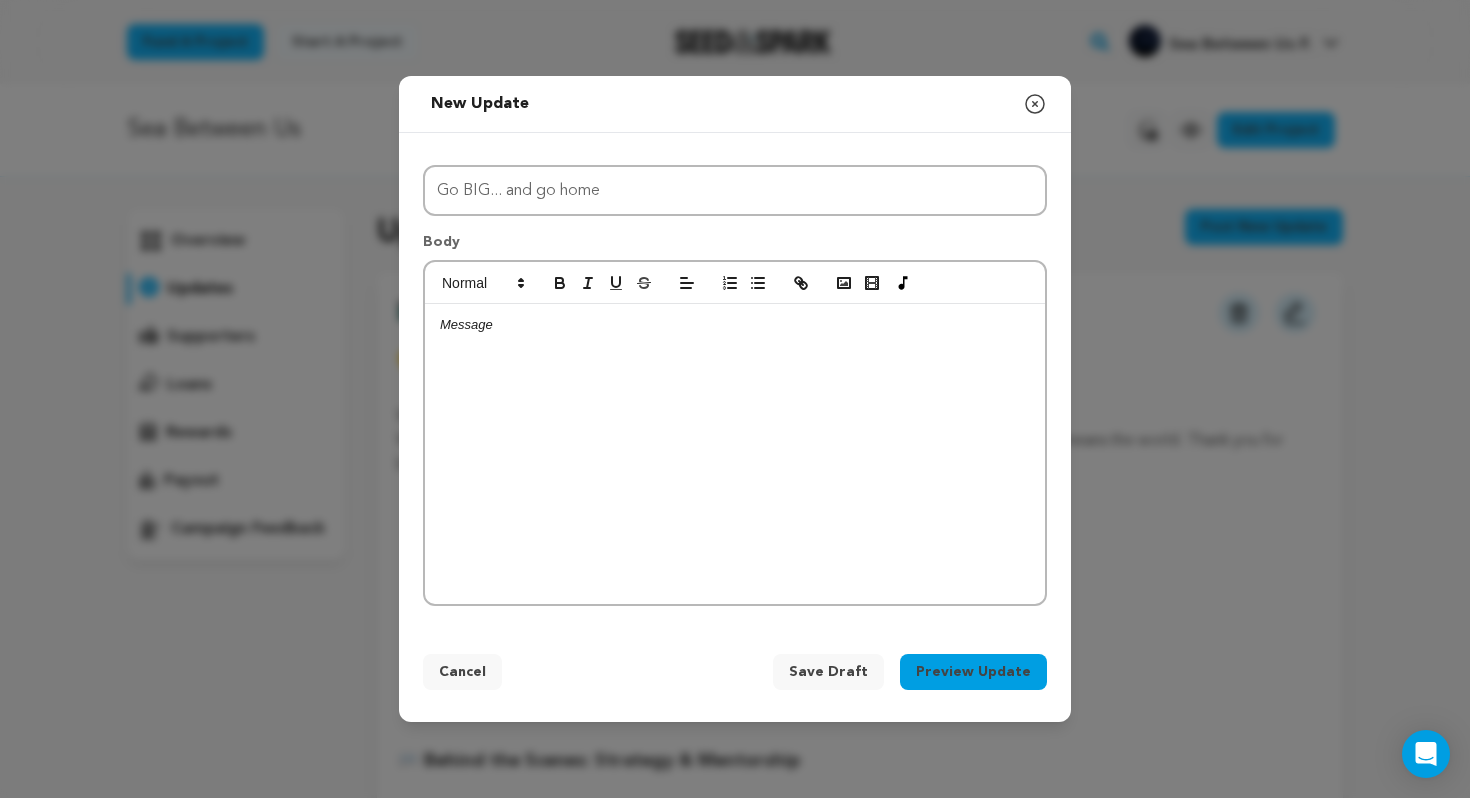 click at bounding box center (735, 454) 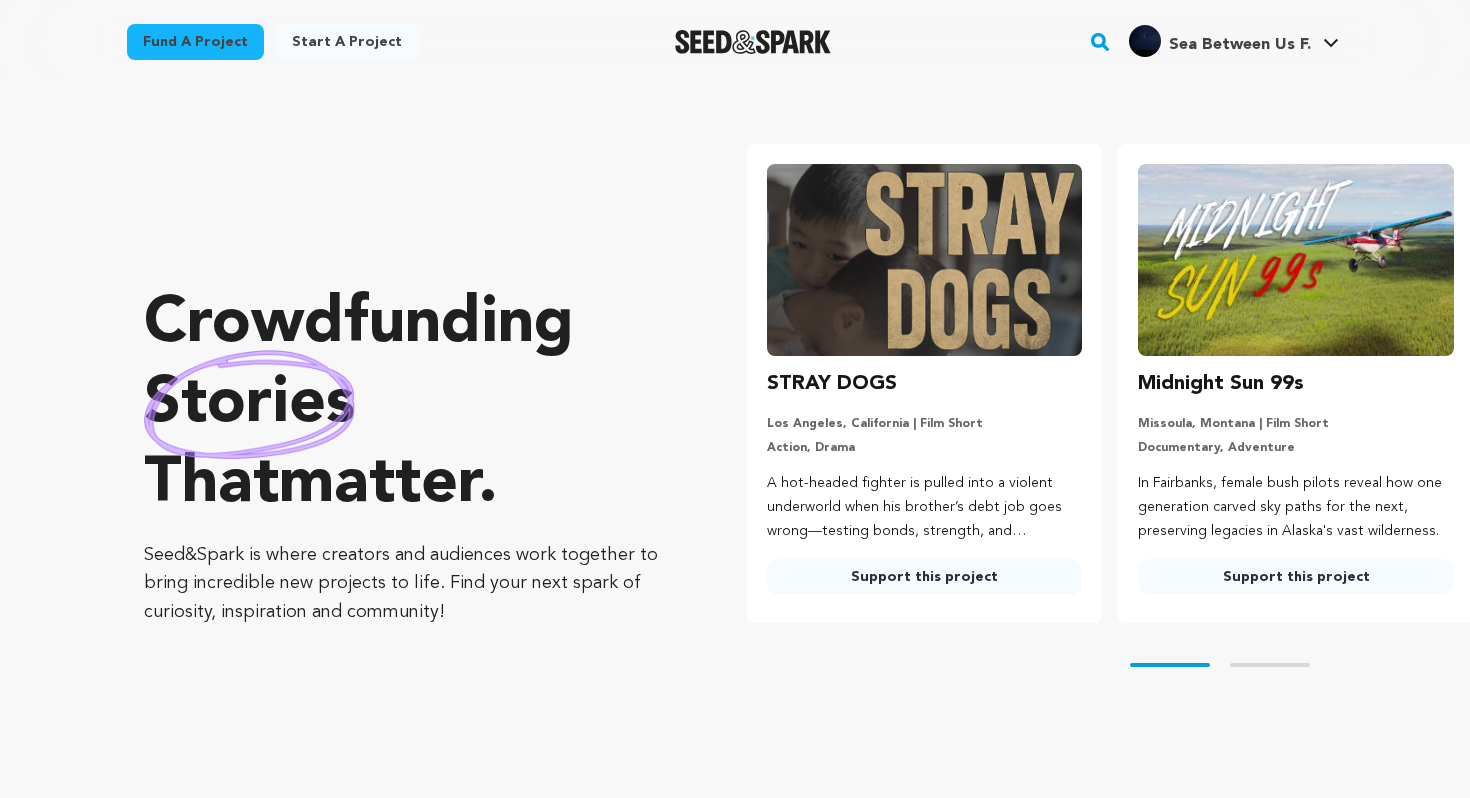 scroll, scrollTop: 0, scrollLeft: 0, axis: both 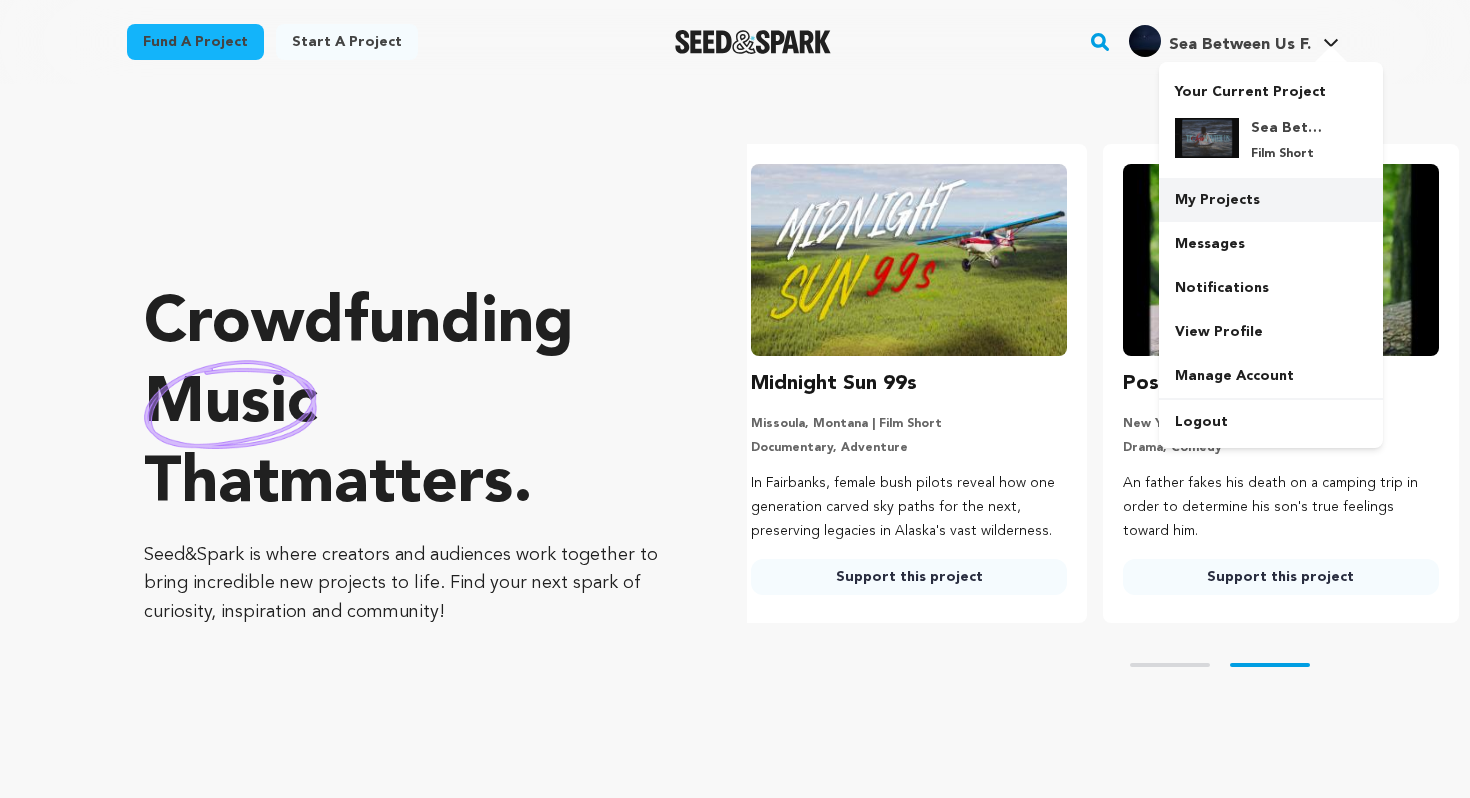 click on "My Projects" at bounding box center [1271, 200] 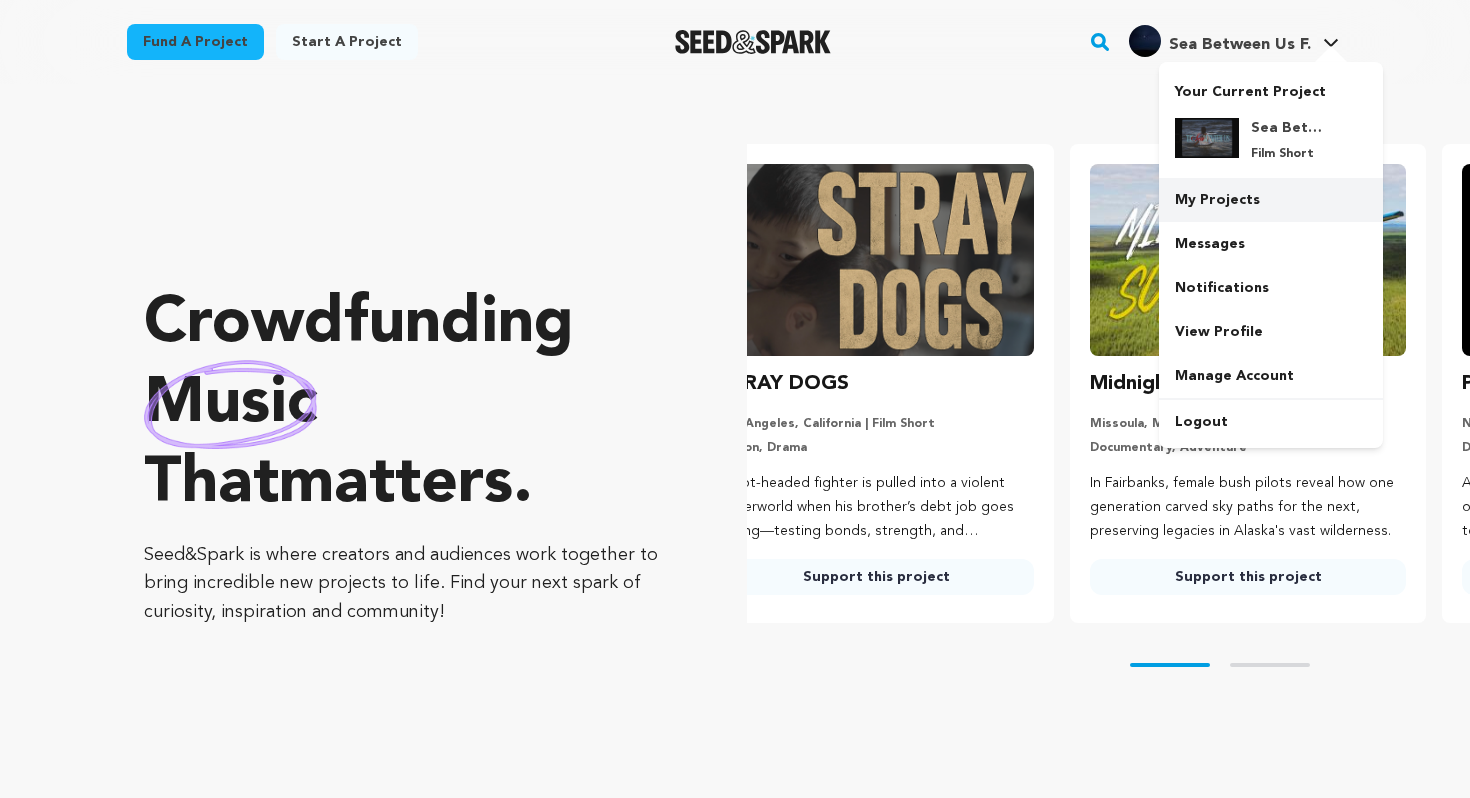 scroll, scrollTop: 0, scrollLeft: 0, axis: both 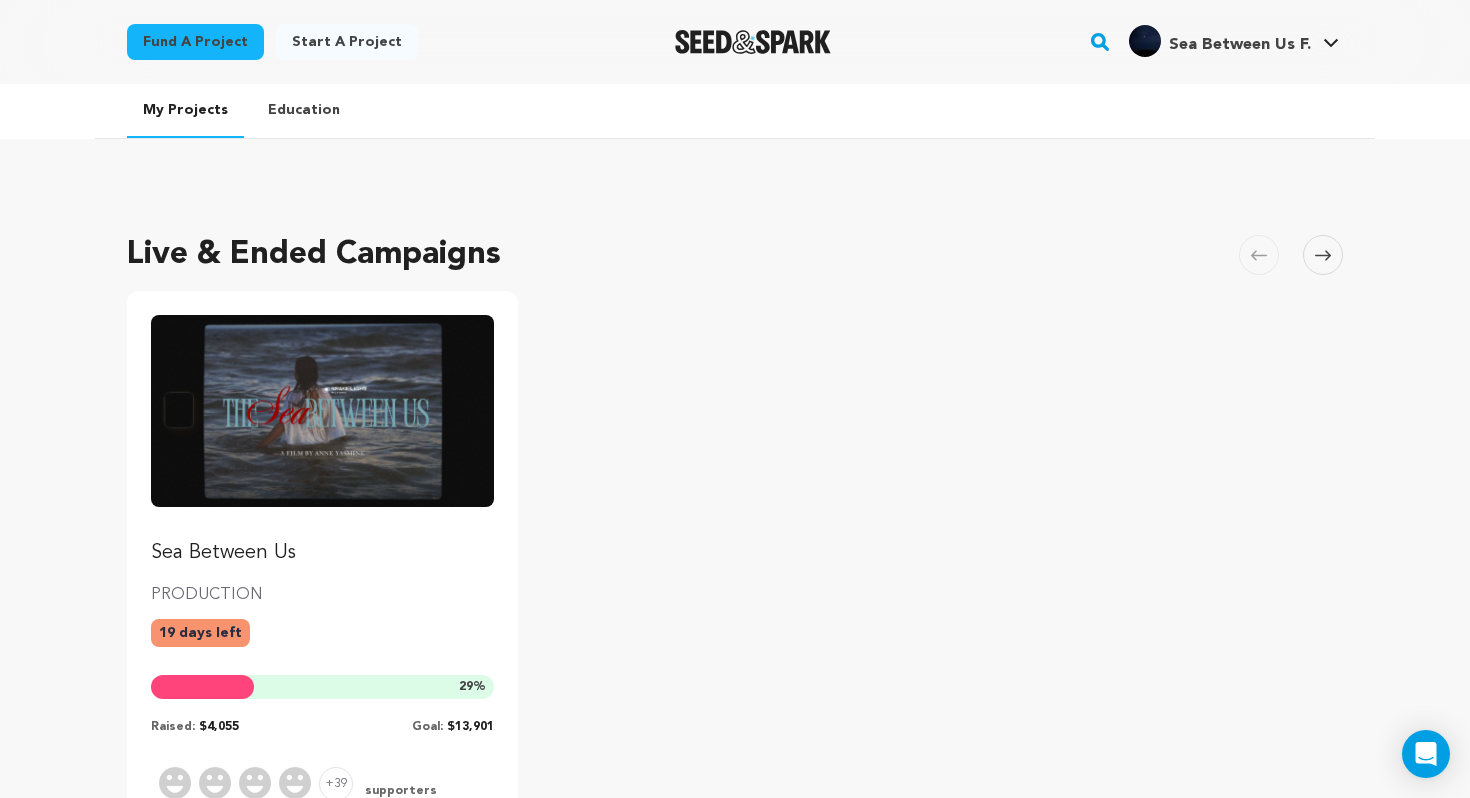 click at bounding box center [322, 411] 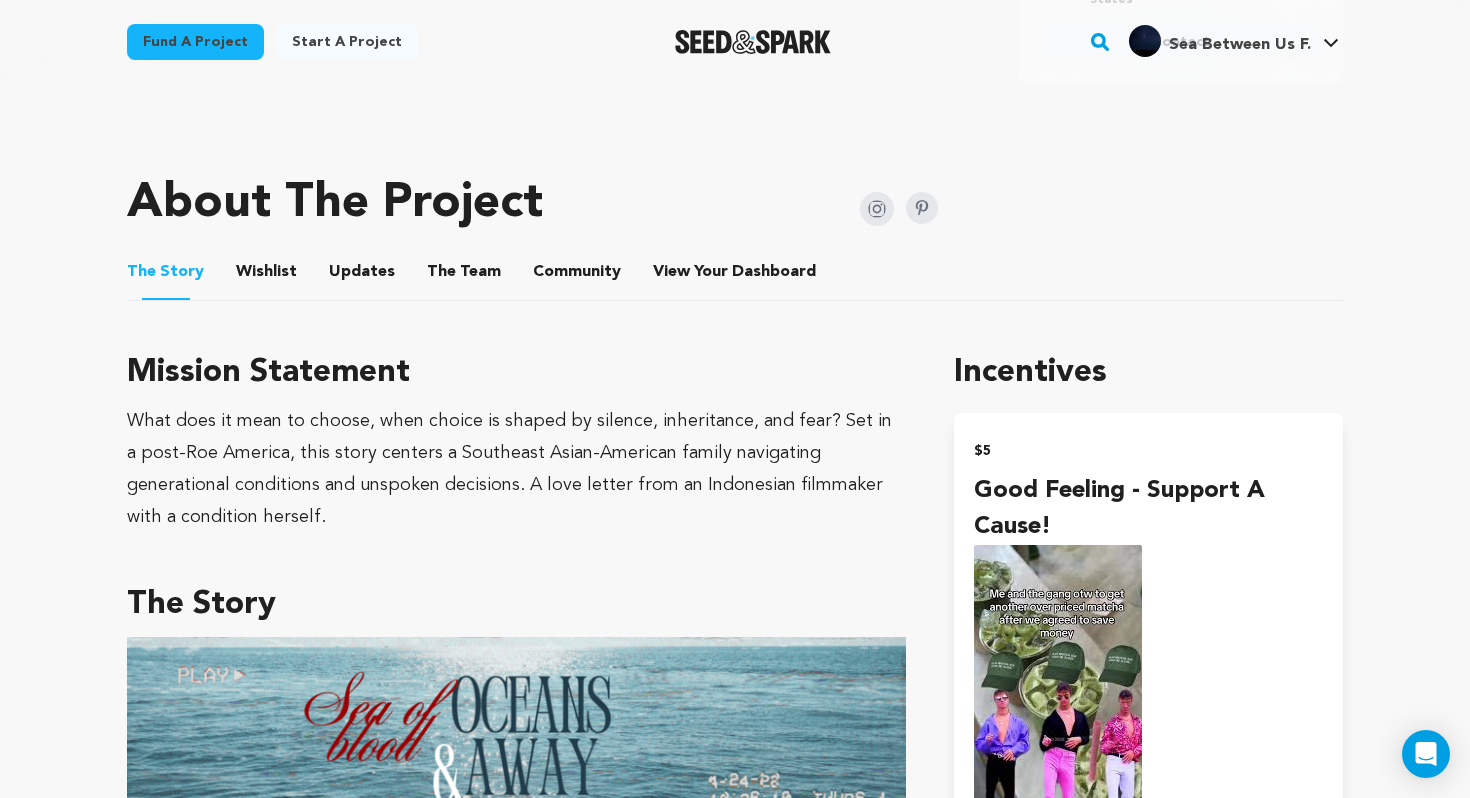 scroll, scrollTop: 918, scrollLeft: 0, axis: vertical 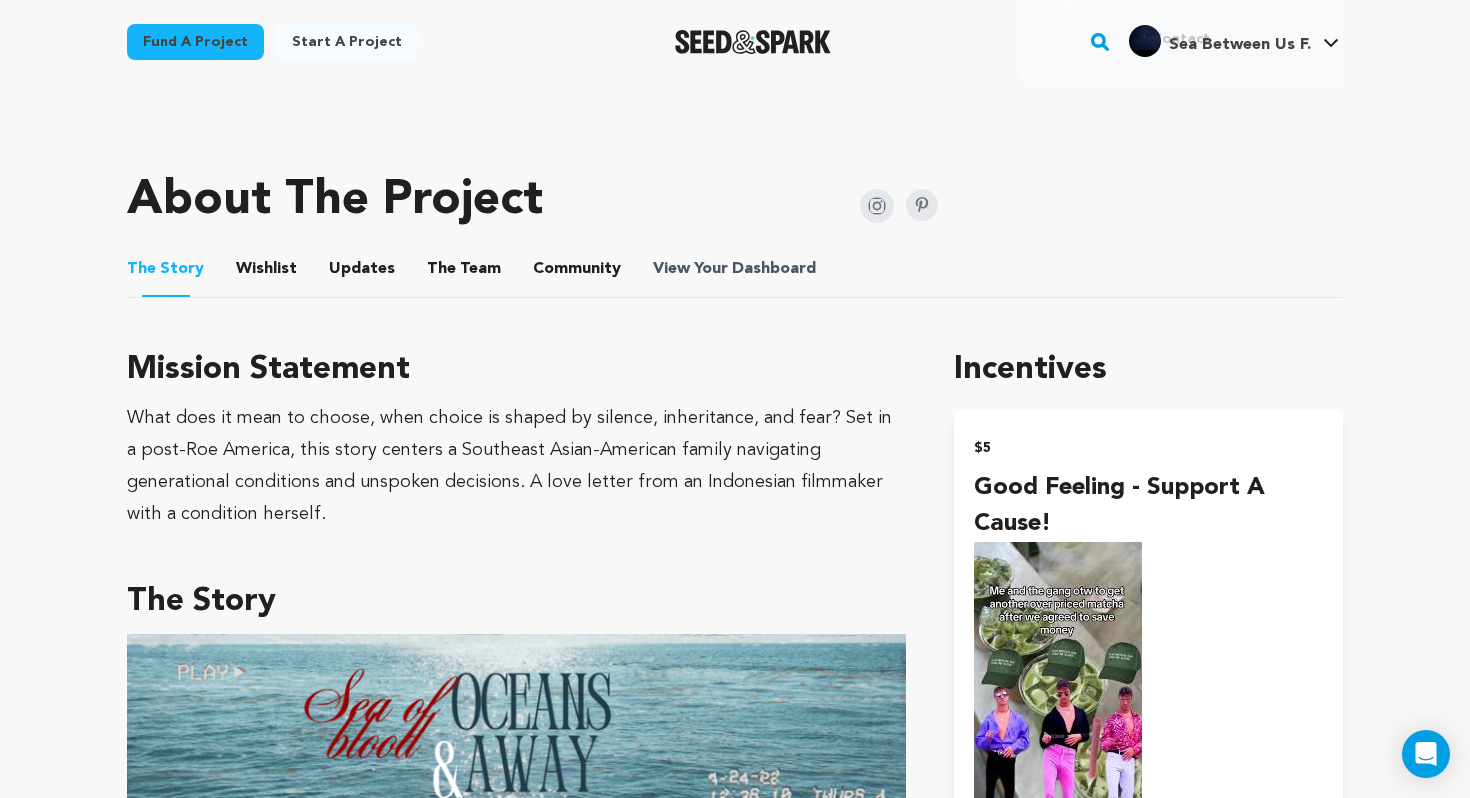 click on "View   Your   Dashboard" at bounding box center (736, 269) 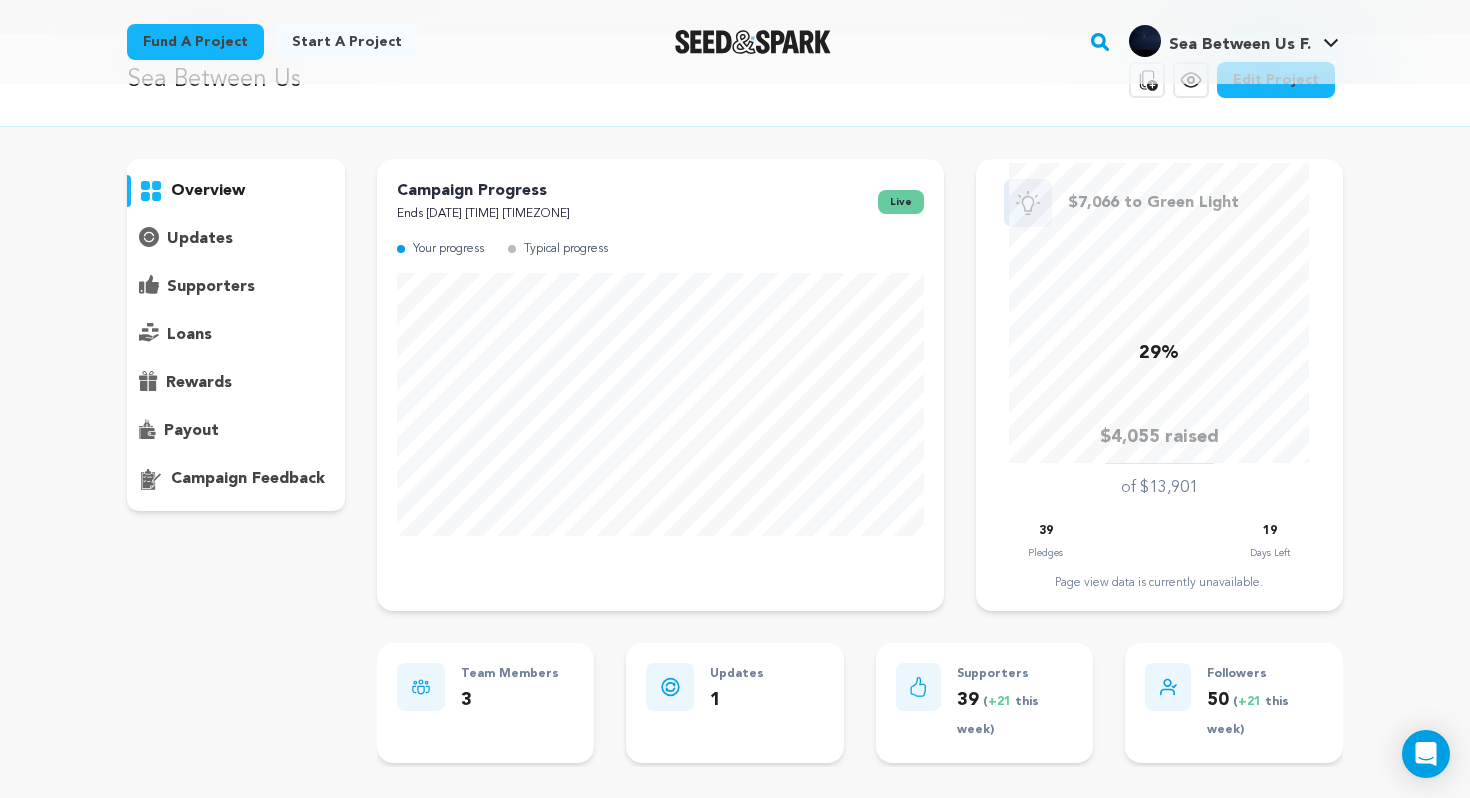 scroll, scrollTop: 0, scrollLeft: 0, axis: both 